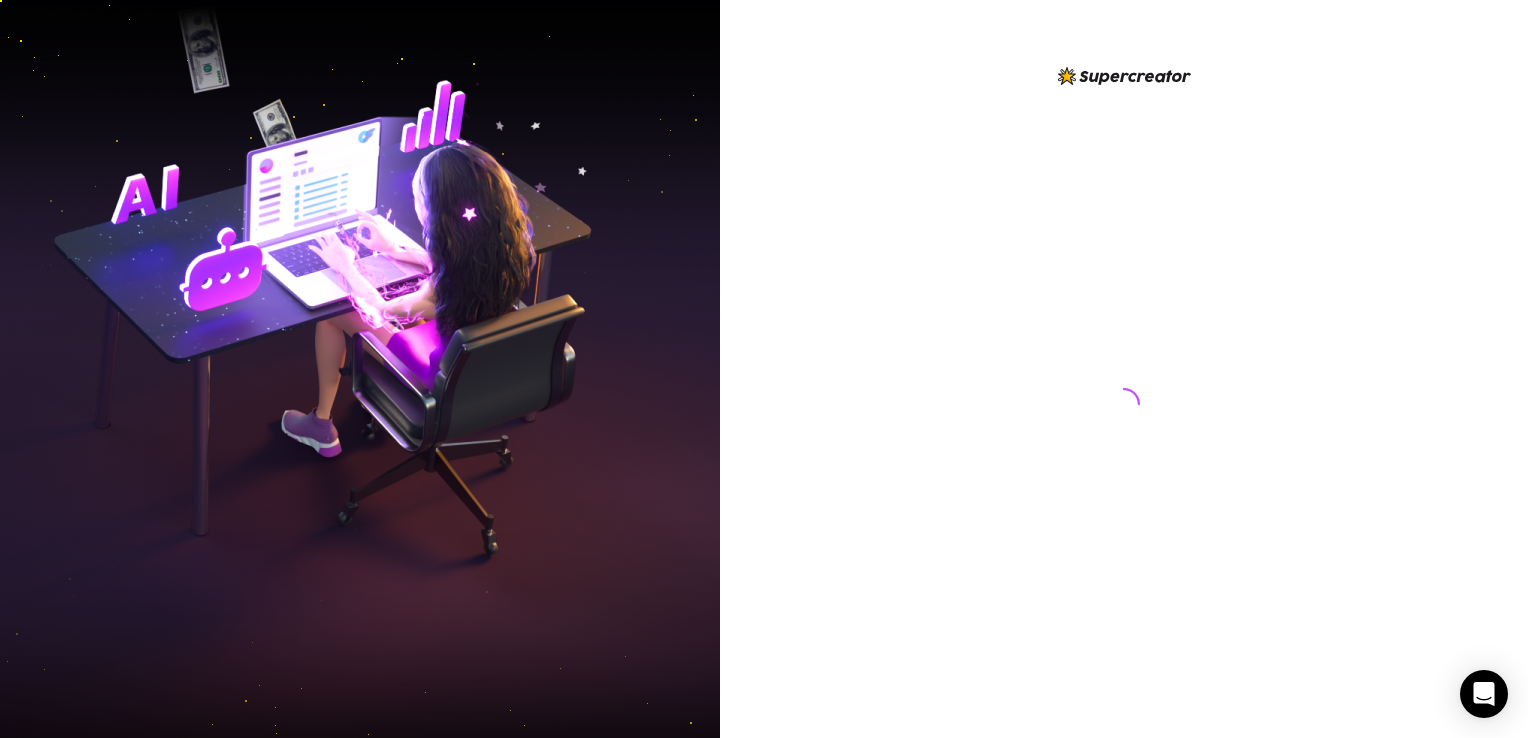 scroll, scrollTop: 0, scrollLeft: 0, axis: both 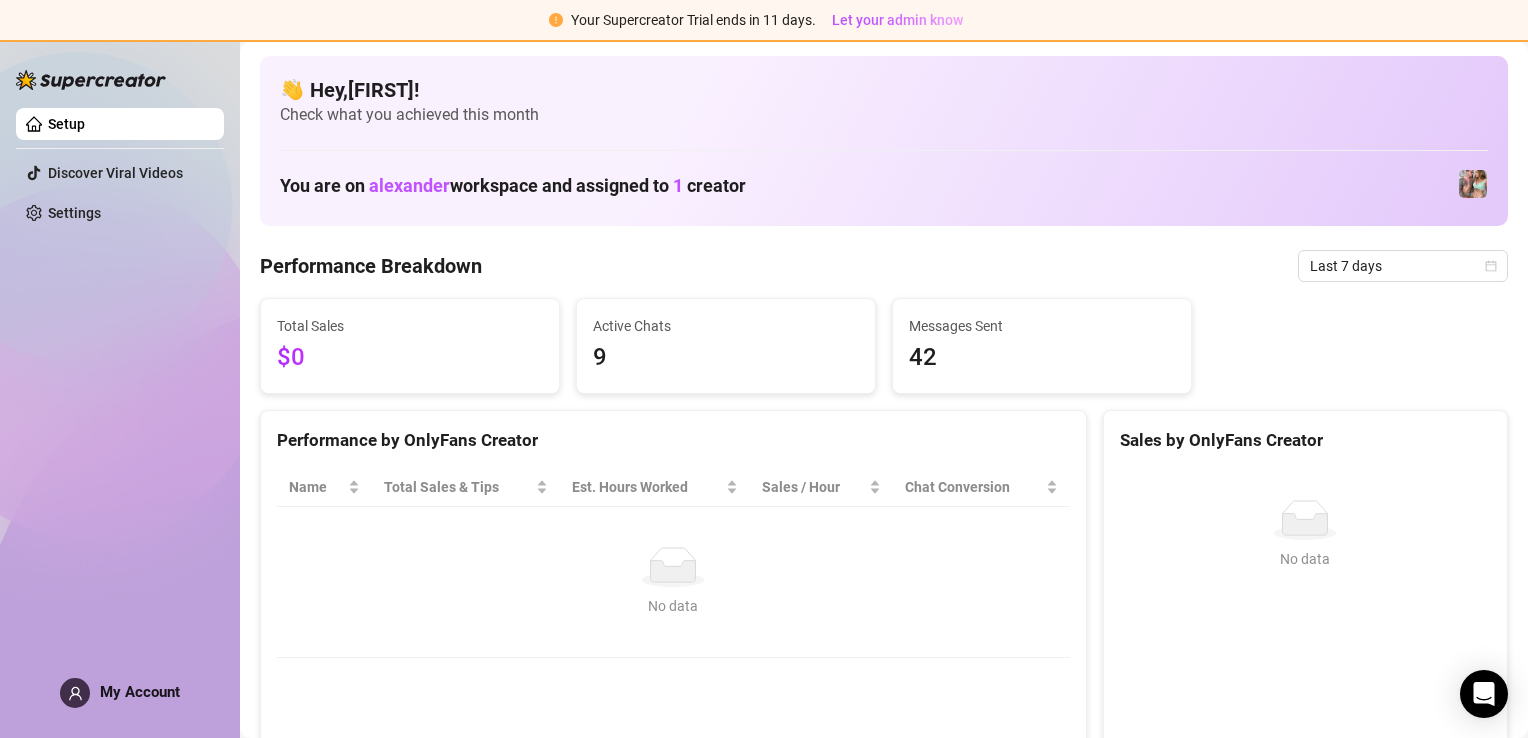 click at bounding box center [1473, 184] 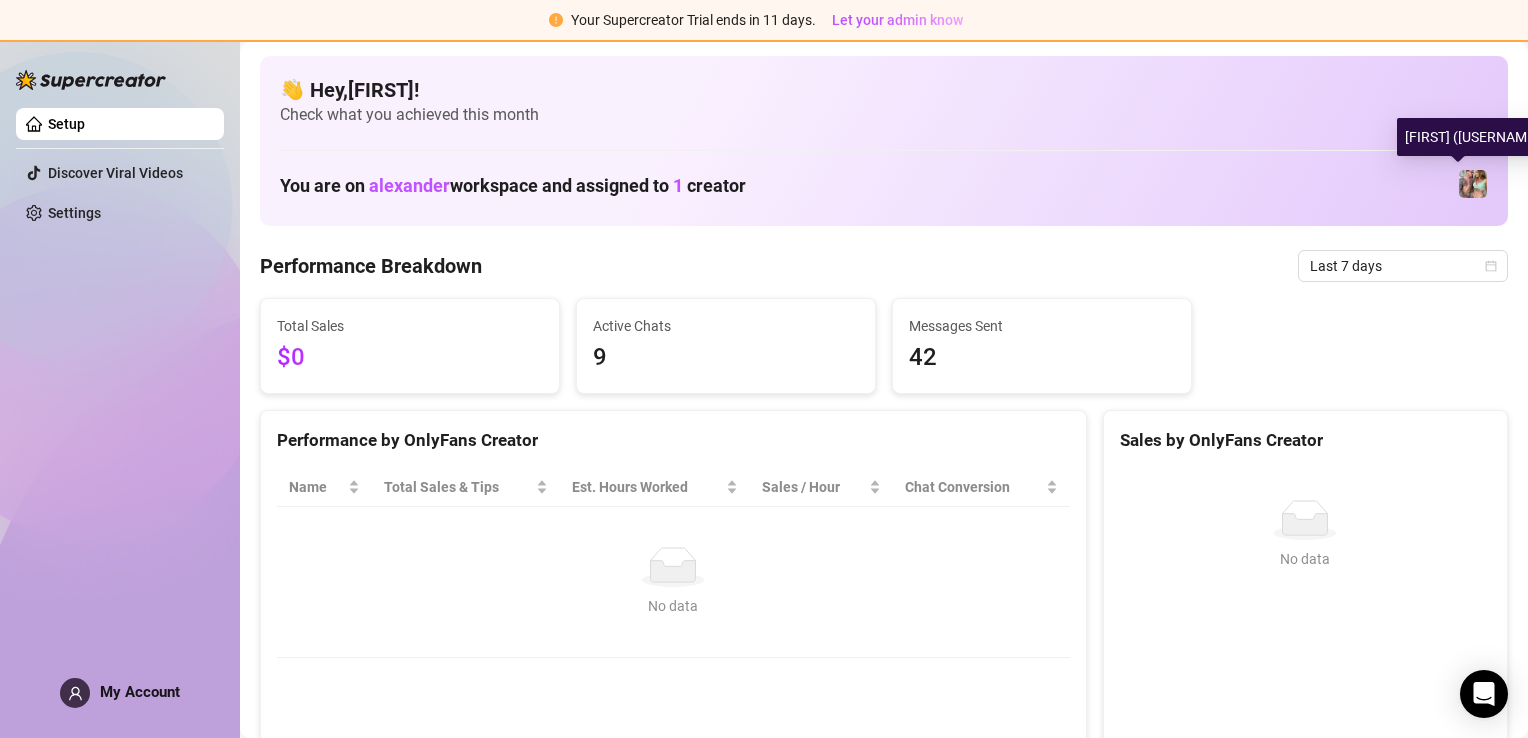 click at bounding box center [1473, 184] 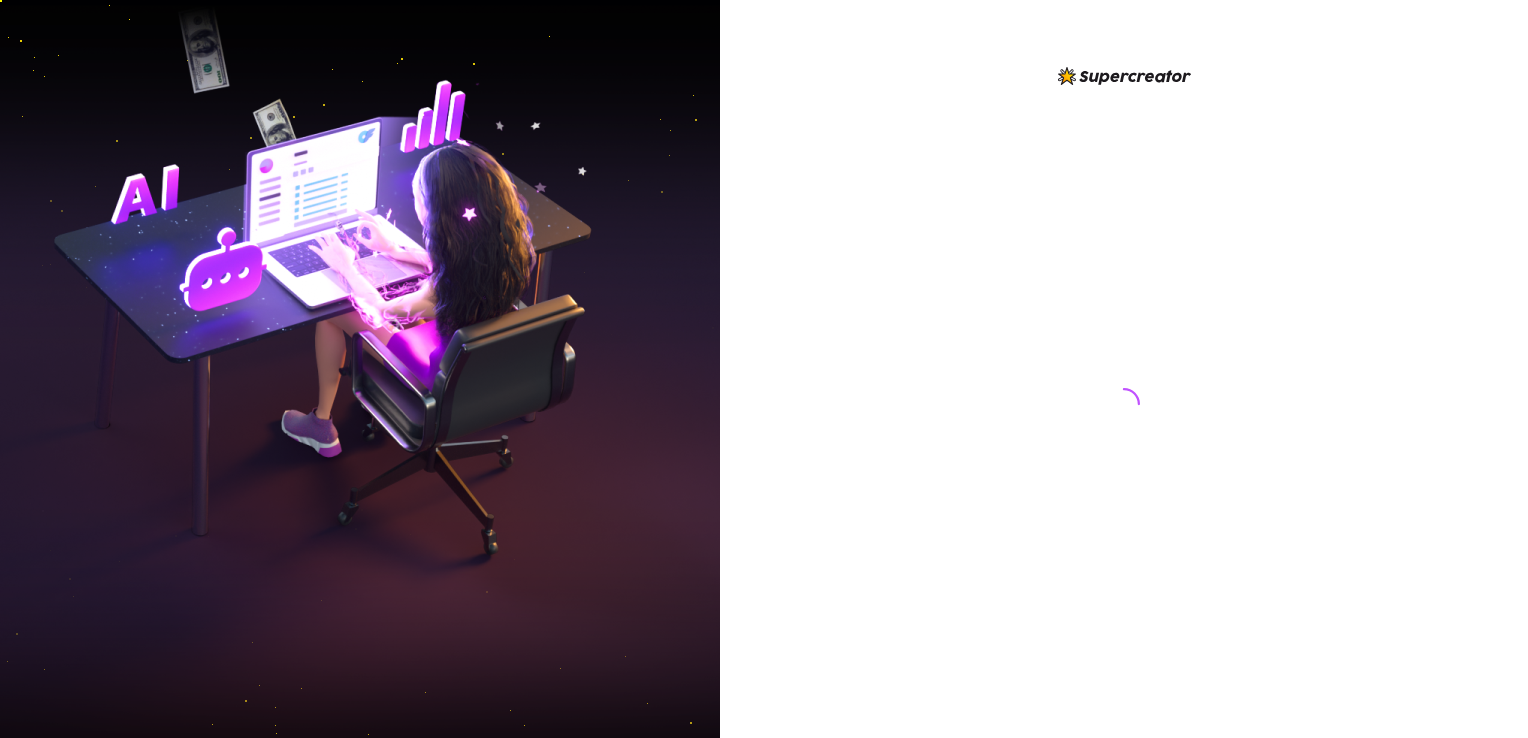 scroll, scrollTop: 0, scrollLeft: 0, axis: both 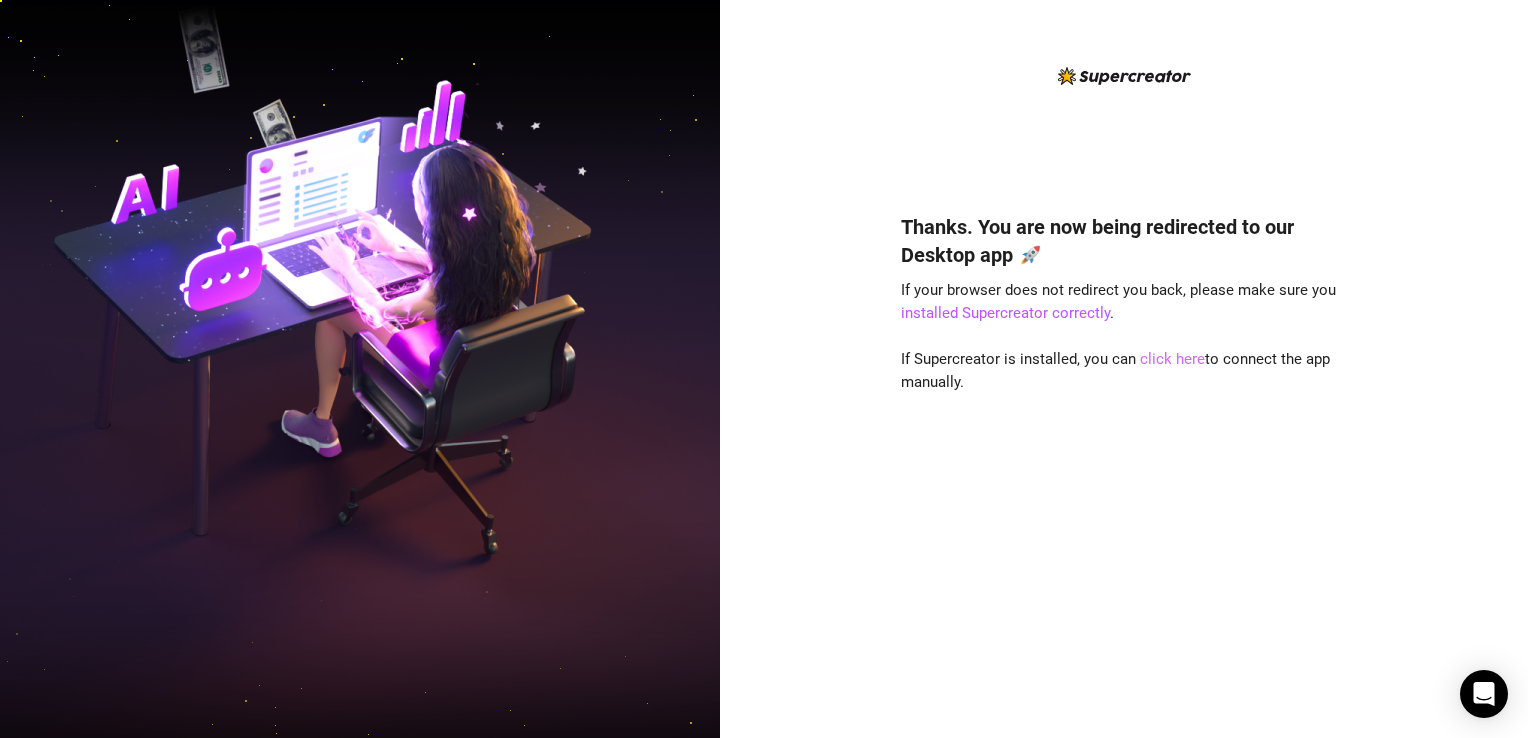 click on "click here" at bounding box center [1172, 359] 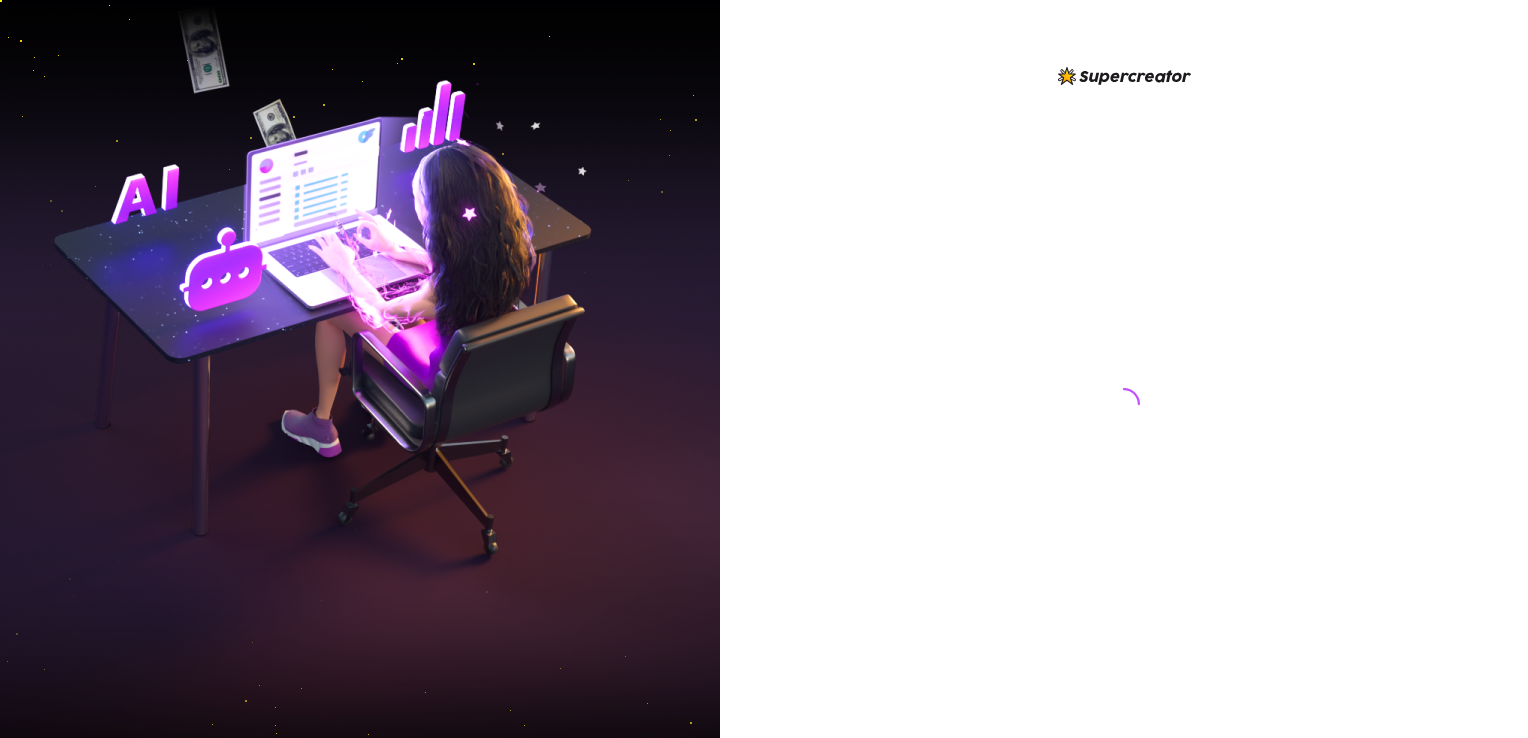 scroll, scrollTop: 0, scrollLeft: 0, axis: both 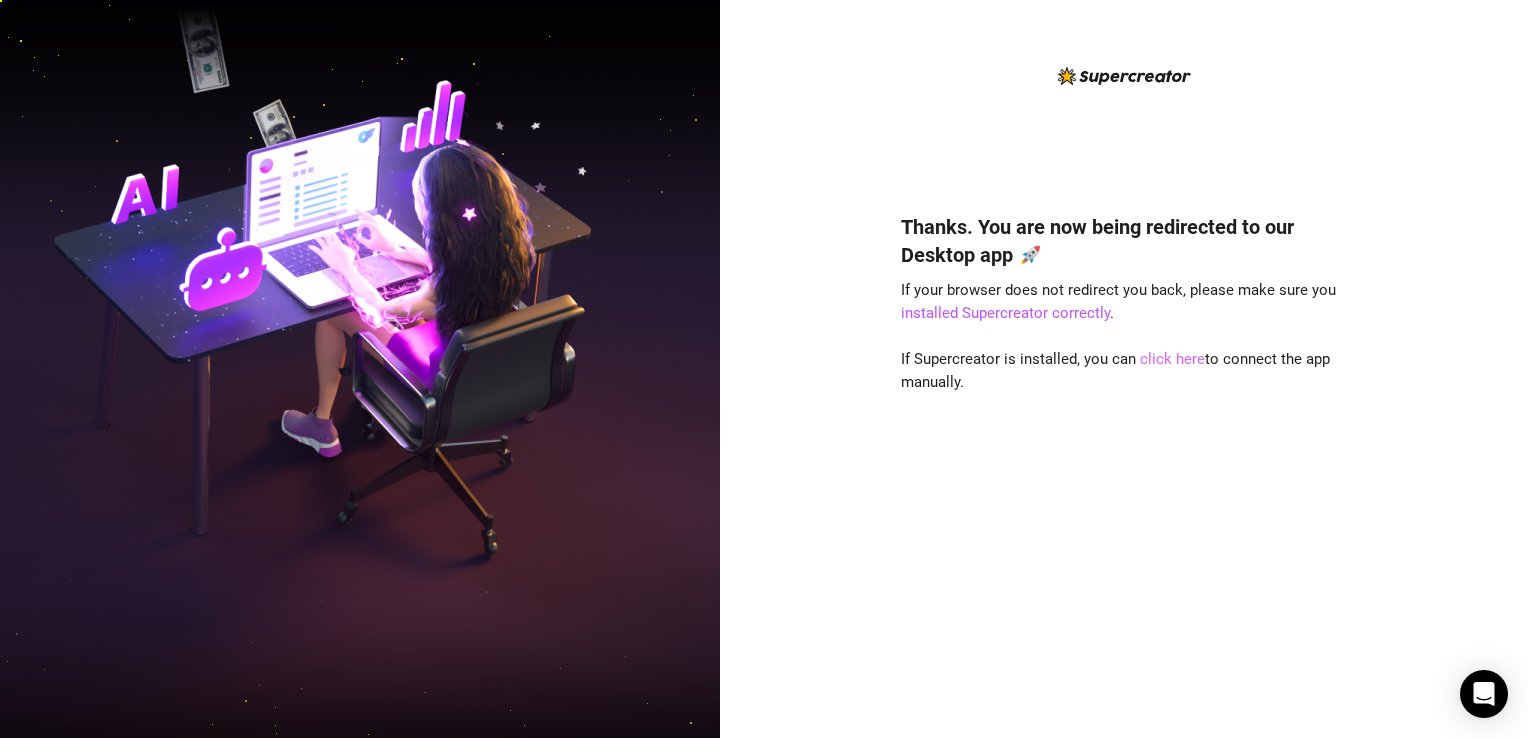 click on "click here" at bounding box center [1172, 359] 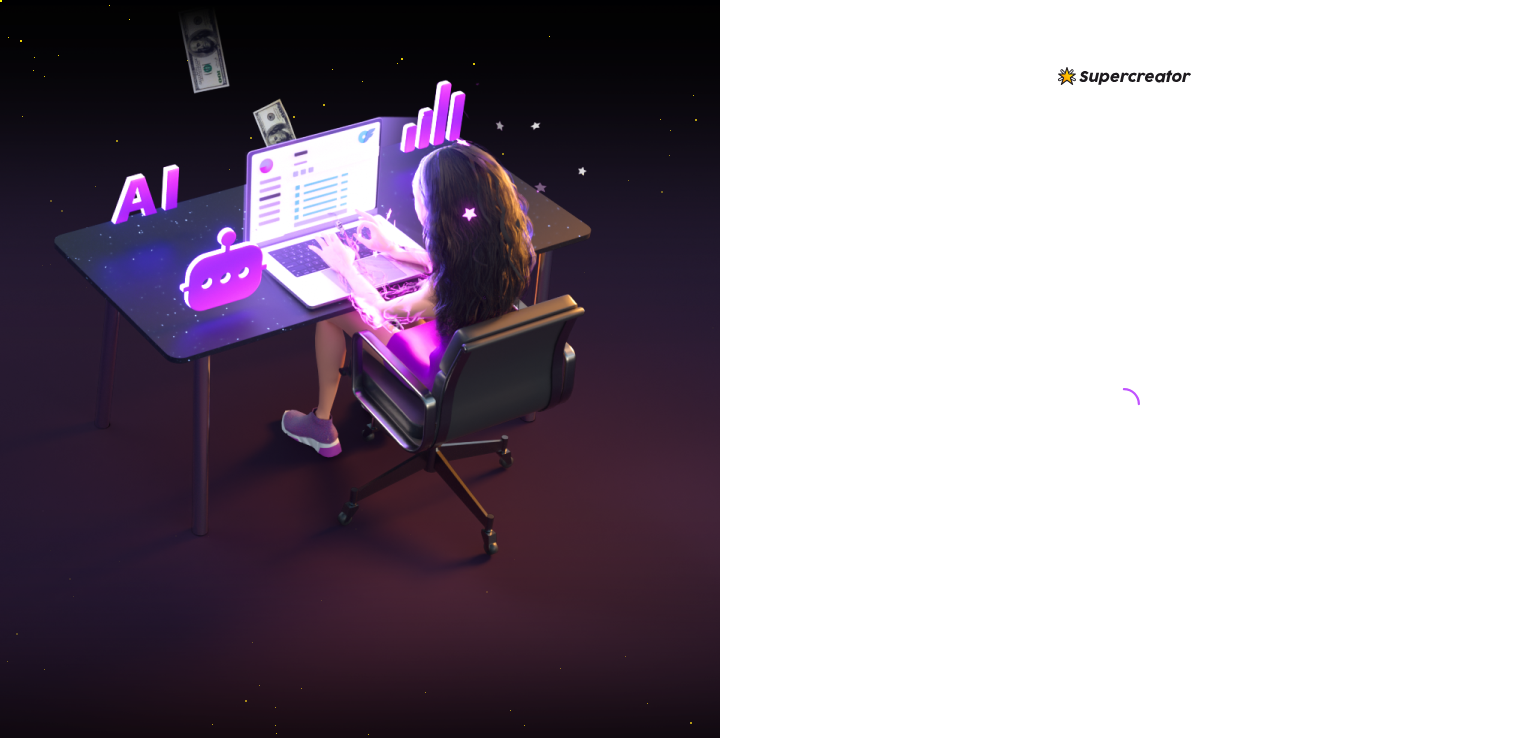 scroll, scrollTop: 0, scrollLeft: 0, axis: both 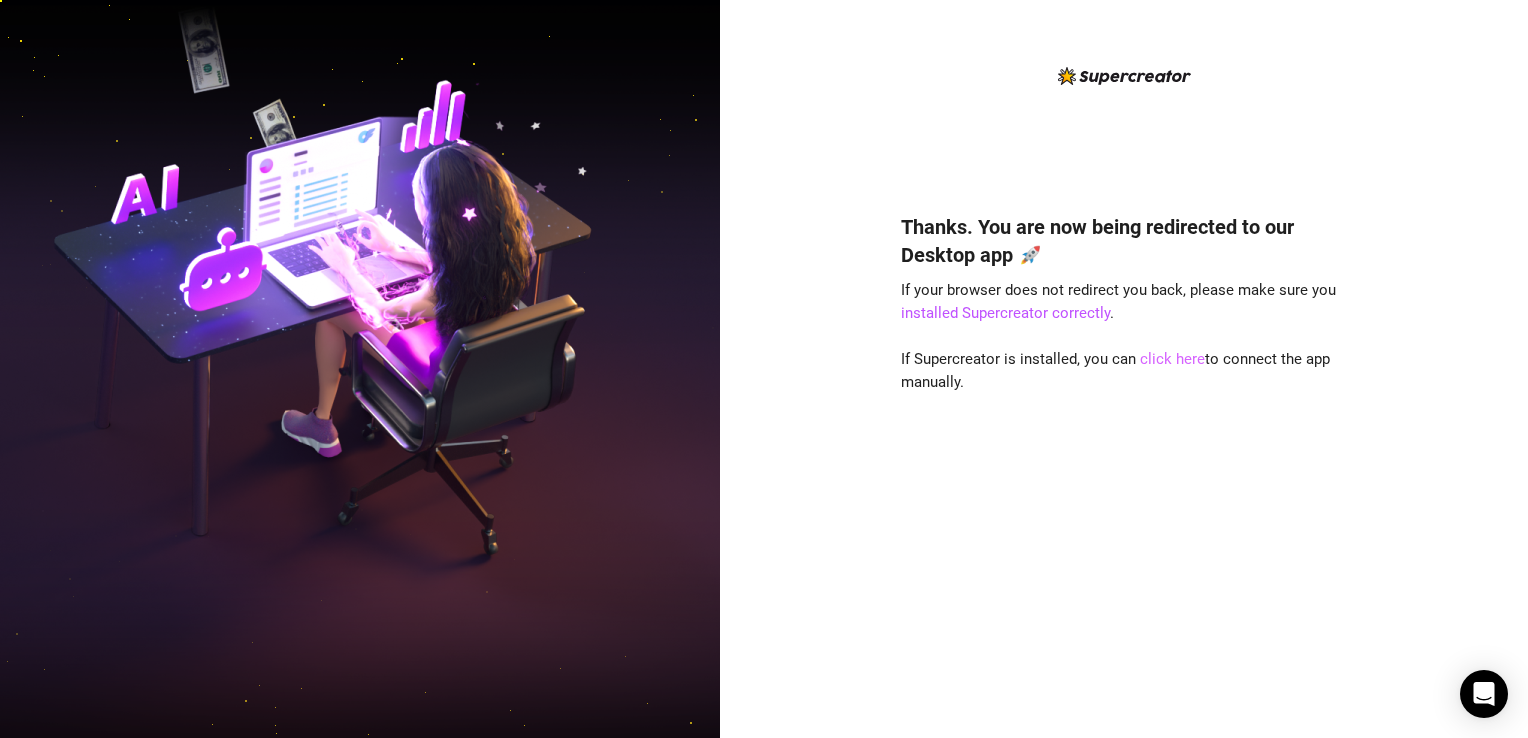 click on "click here" at bounding box center [1172, 359] 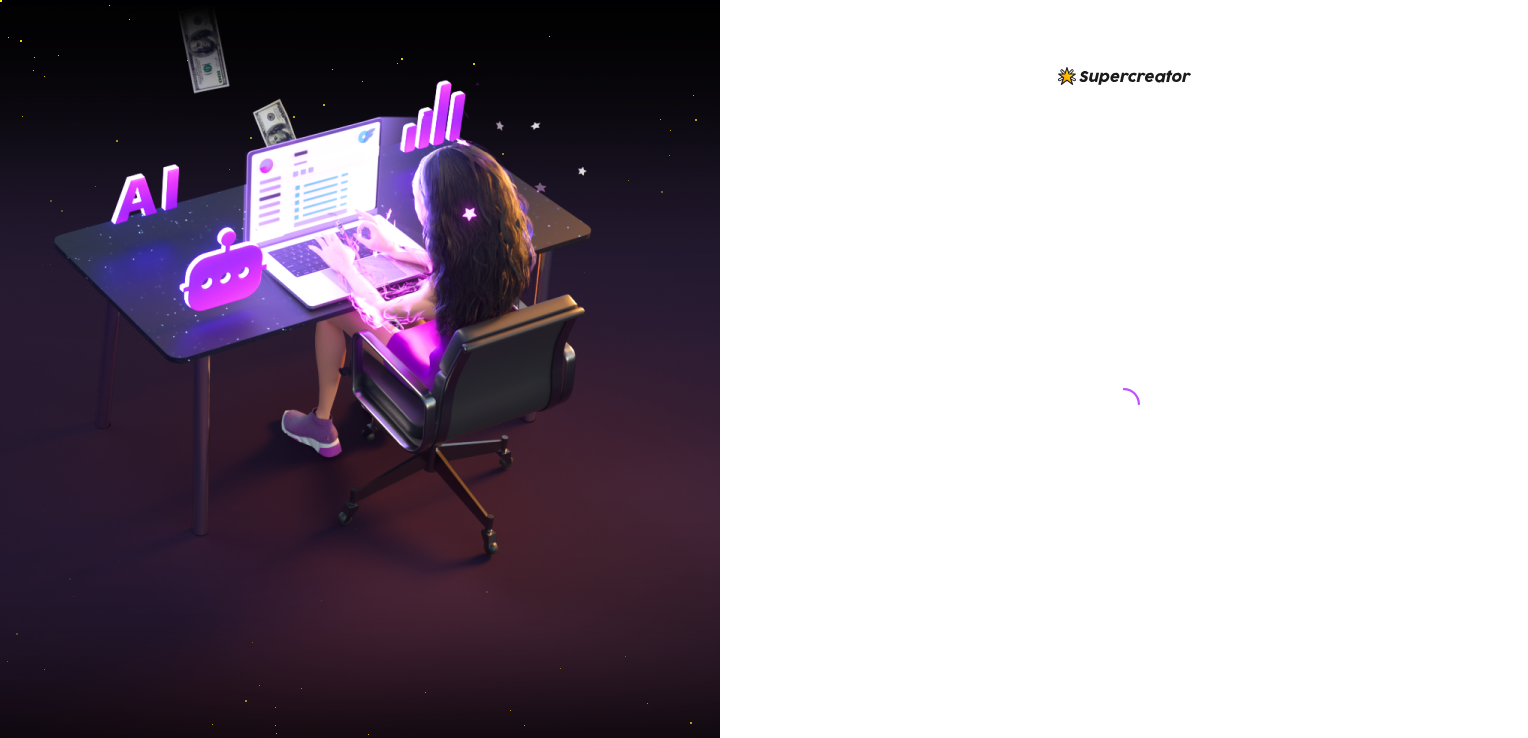 scroll, scrollTop: 0, scrollLeft: 0, axis: both 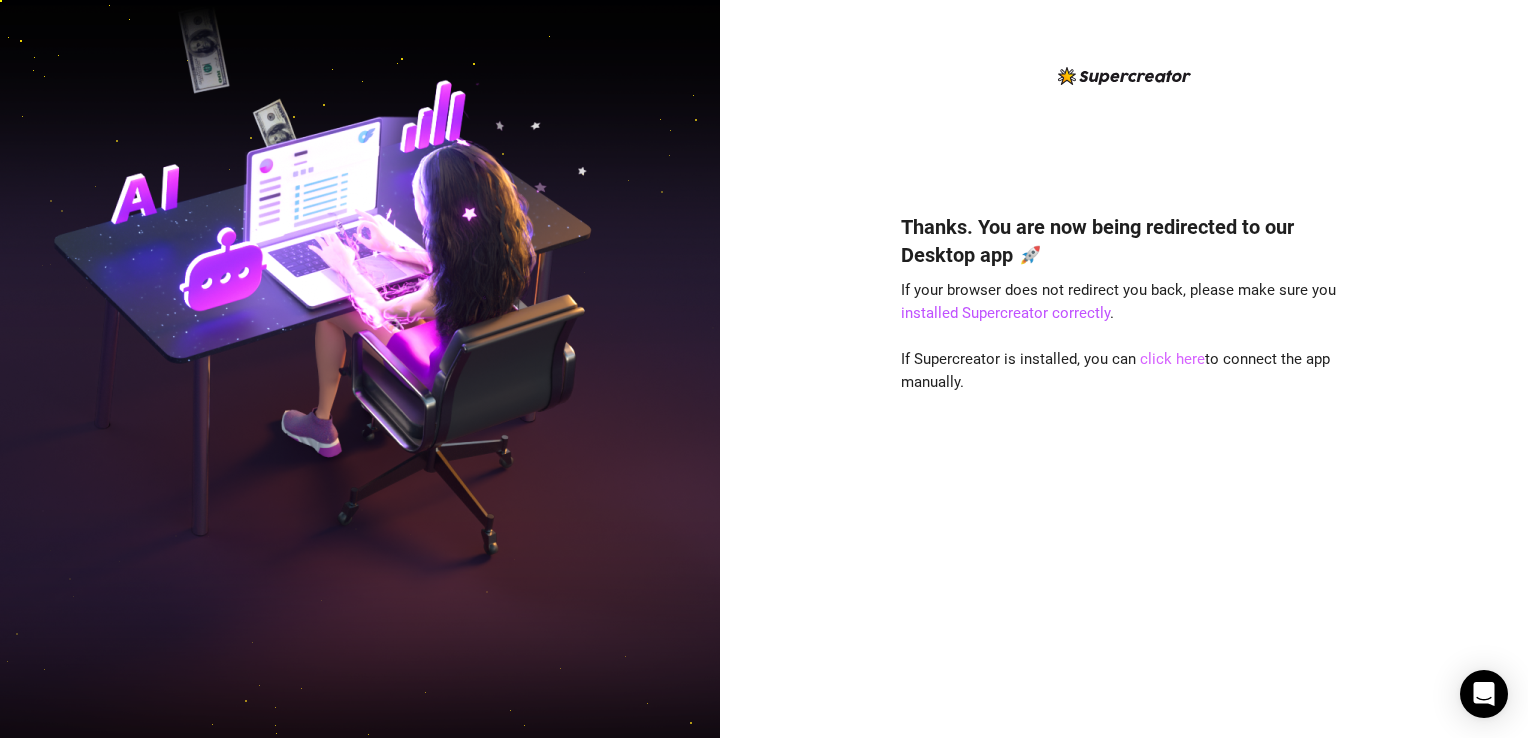 click on "click here" at bounding box center [1172, 359] 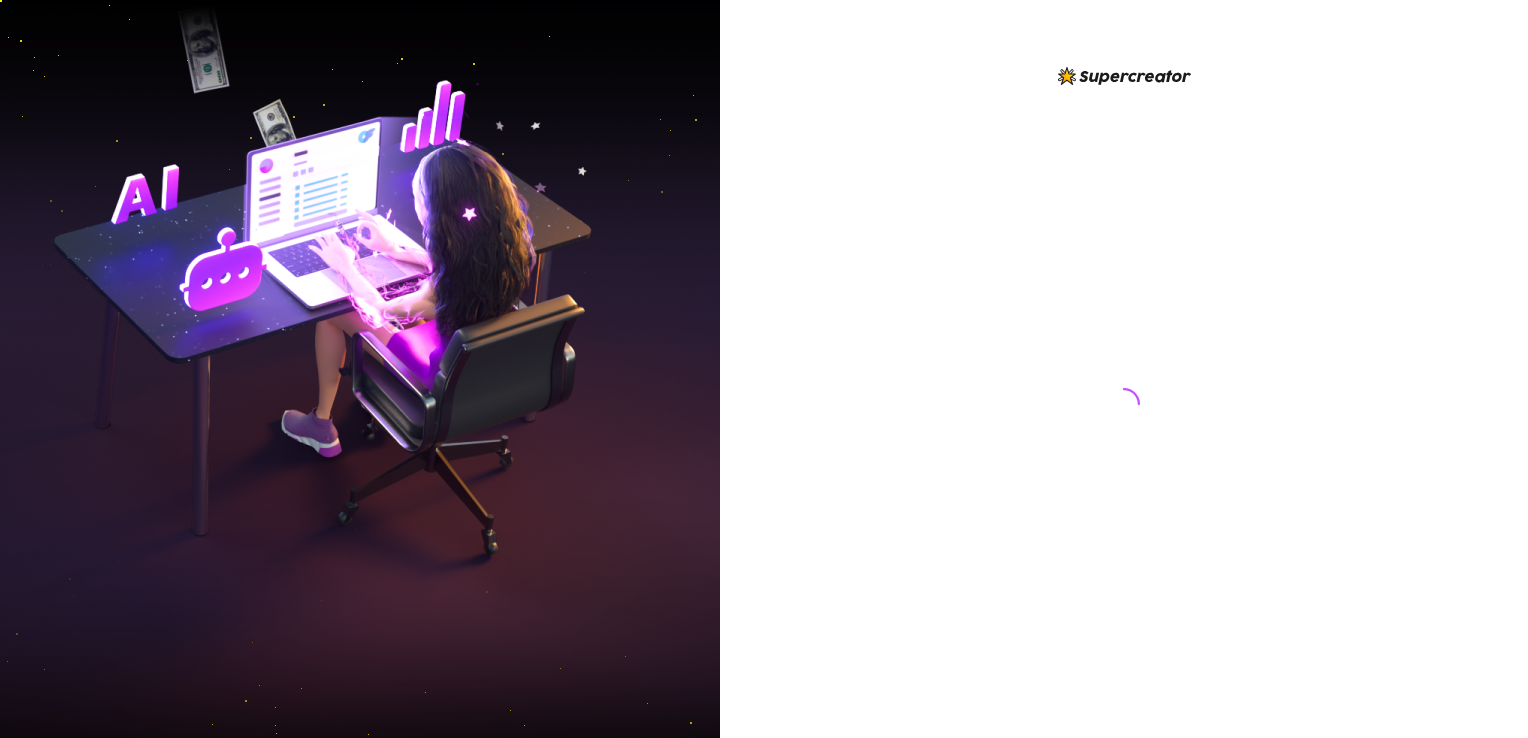 scroll, scrollTop: 0, scrollLeft: 0, axis: both 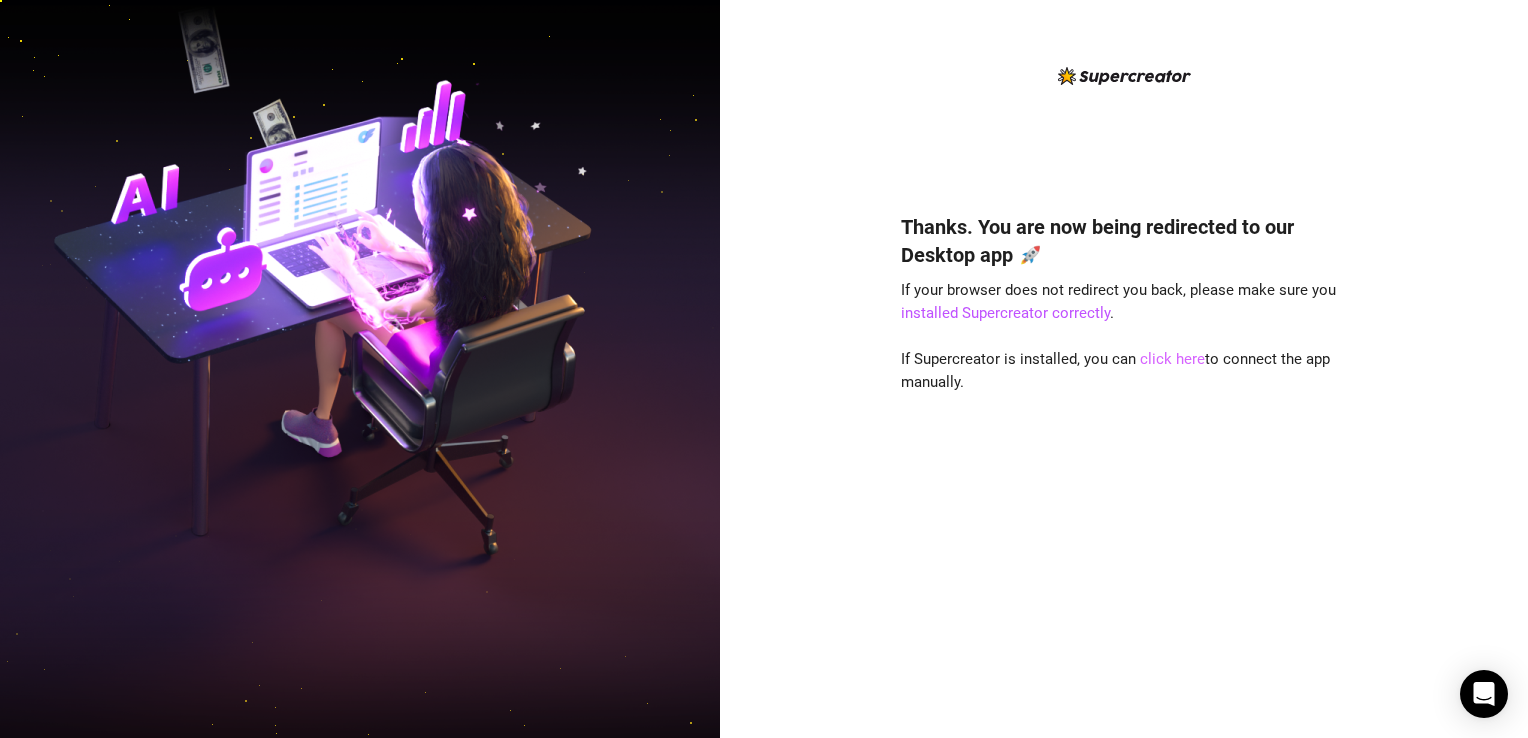 click on "click here" at bounding box center [1172, 359] 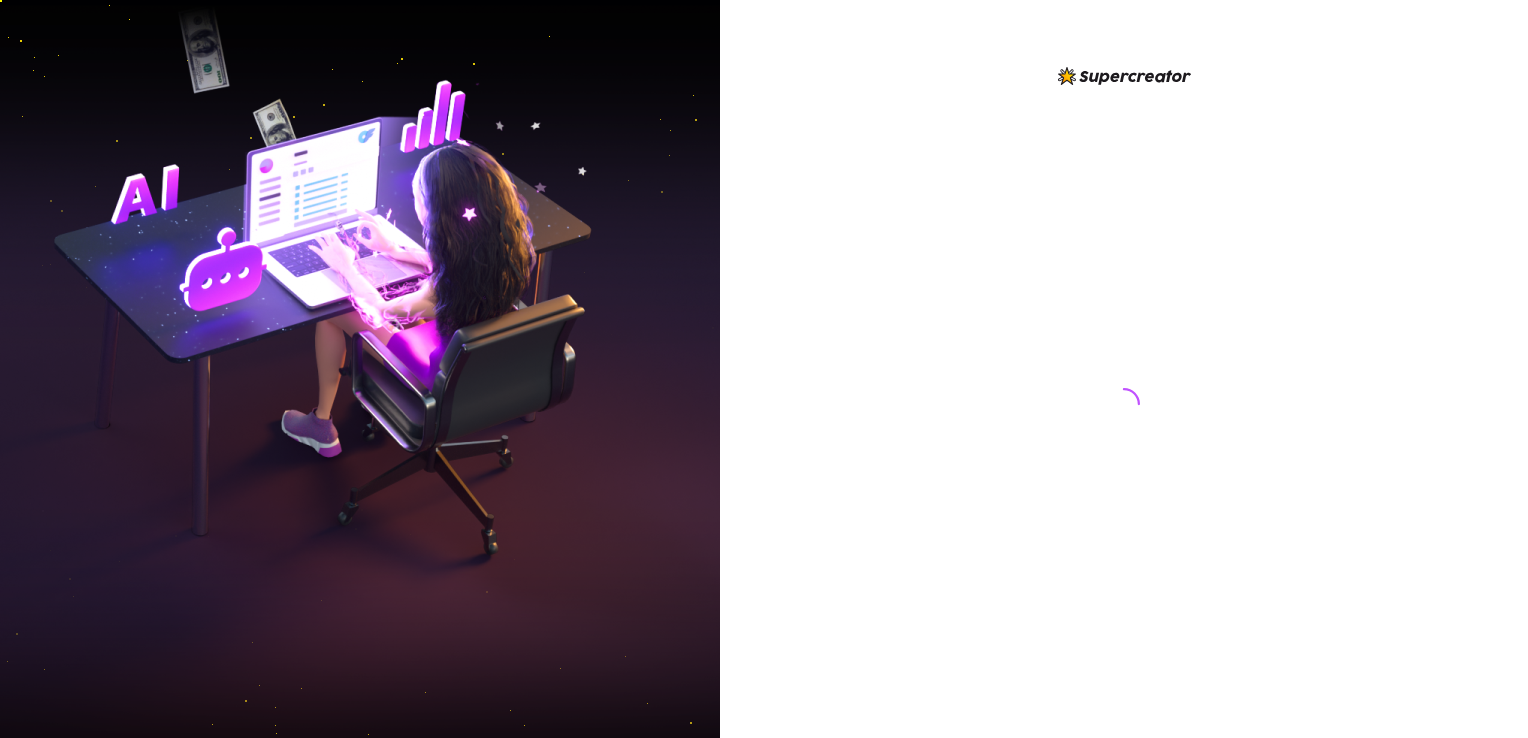 scroll, scrollTop: 0, scrollLeft: 0, axis: both 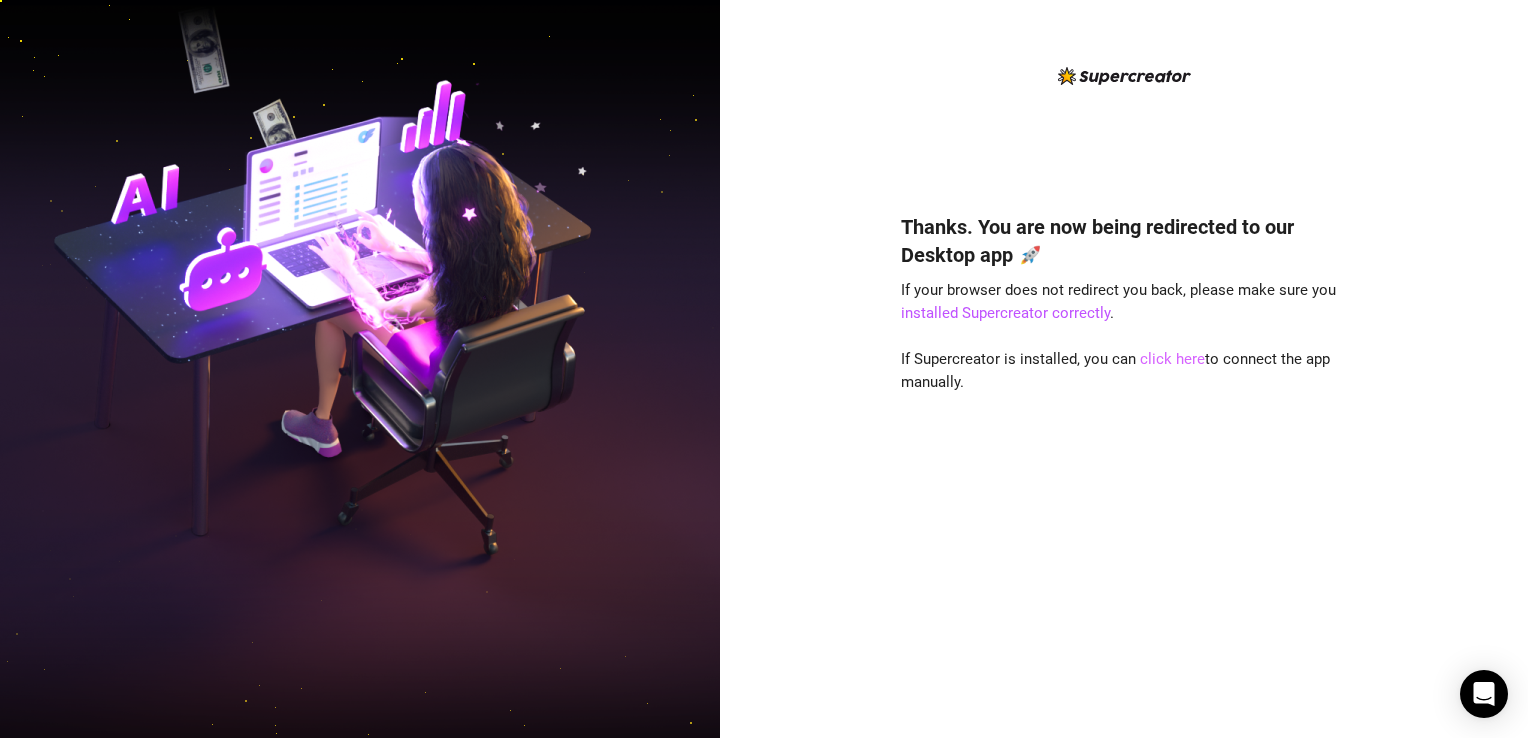 click on "click here" at bounding box center (1172, 359) 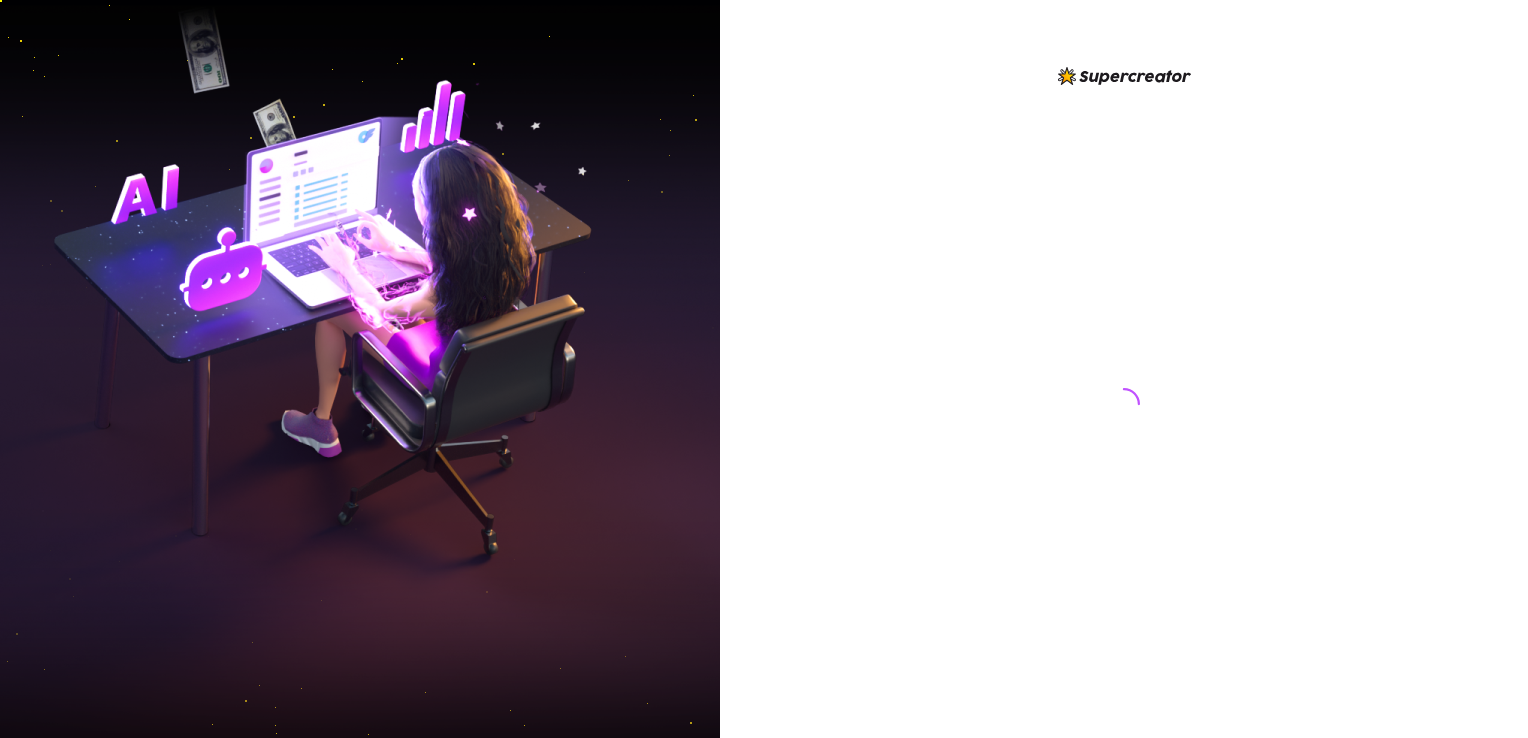 scroll, scrollTop: 0, scrollLeft: 0, axis: both 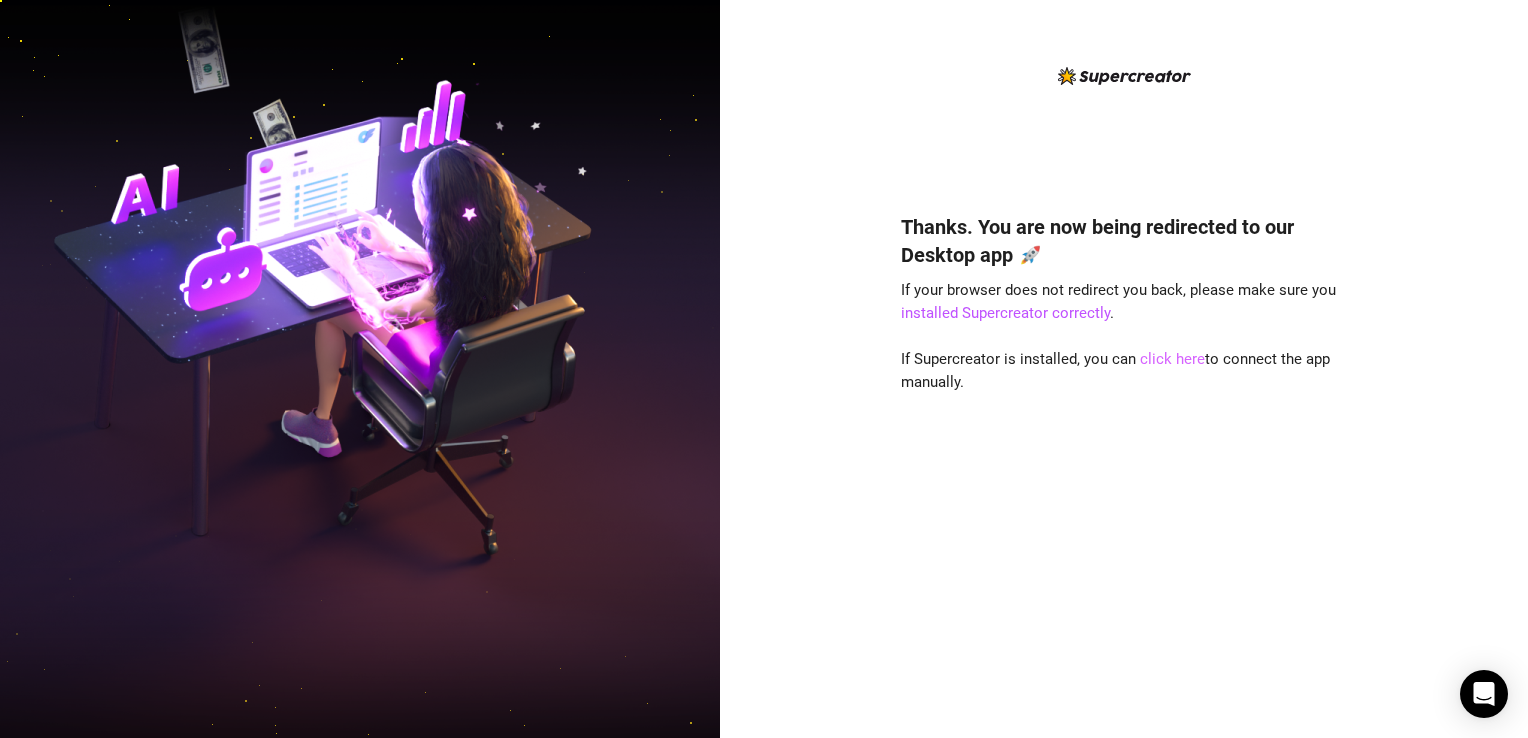 click on "click here" at bounding box center [1172, 359] 